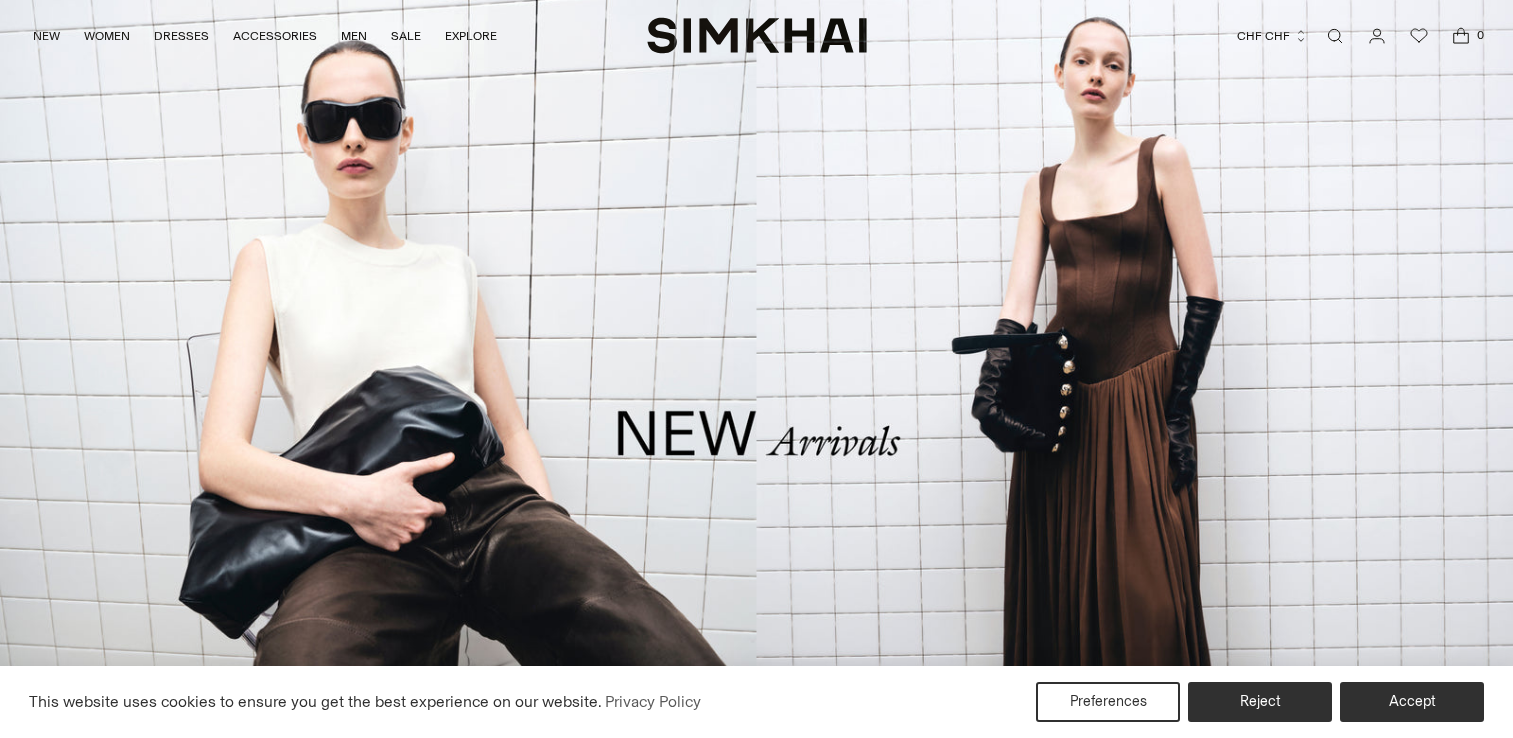 scroll, scrollTop: 0, scrollLeft: 0, axis: both 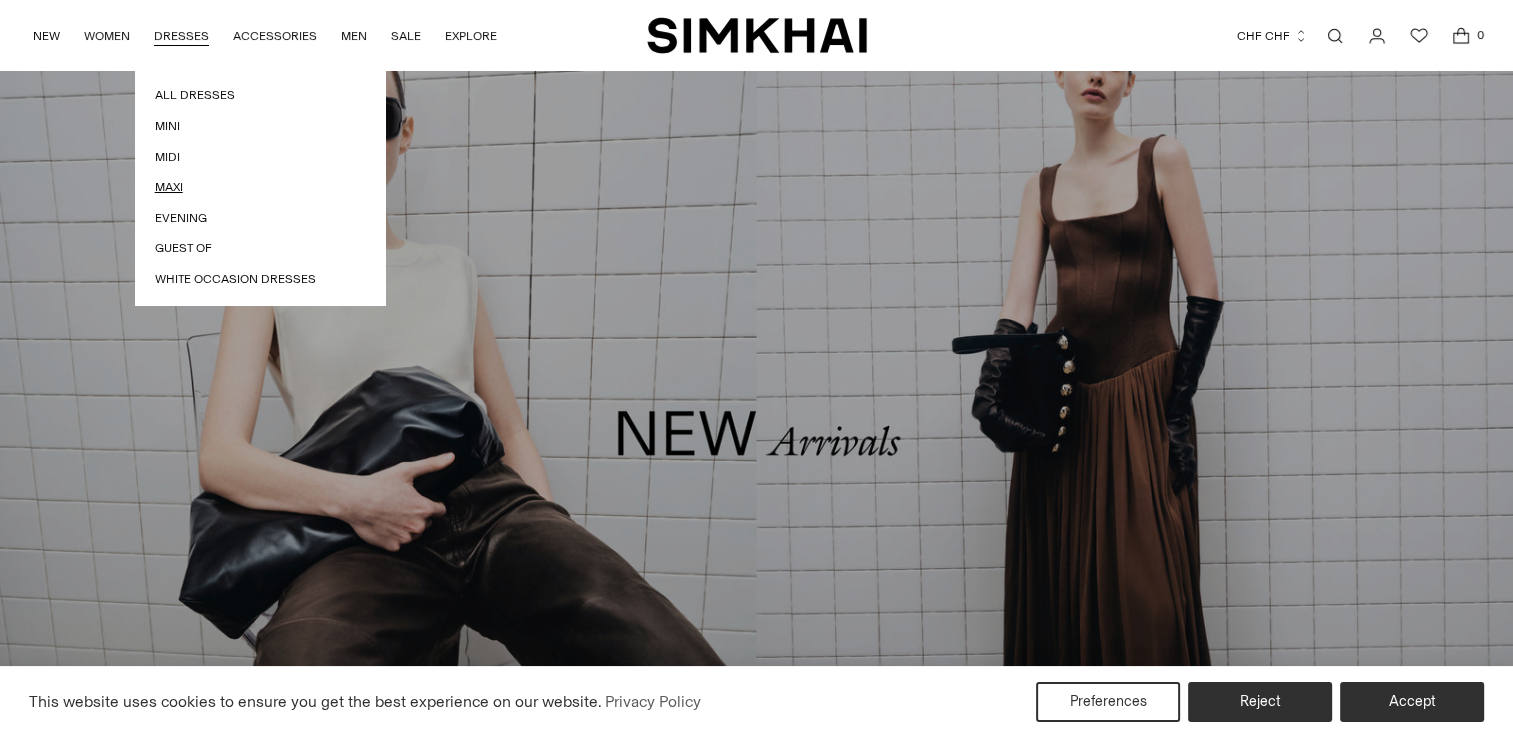 click on "Maxi" at bounding box center [260, 187] 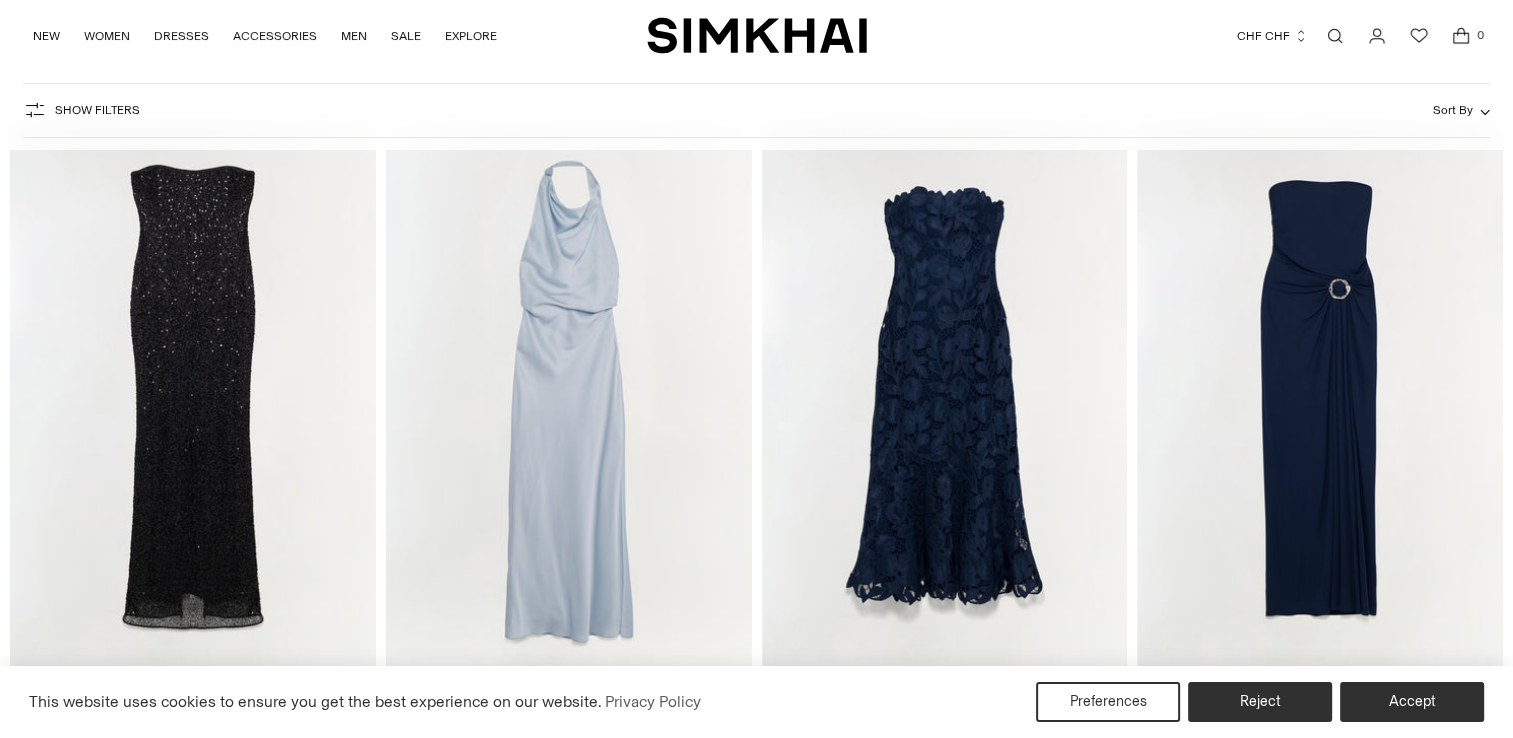 scroll, scrollTop: 400, scrollLeft: 0, axis: vertical 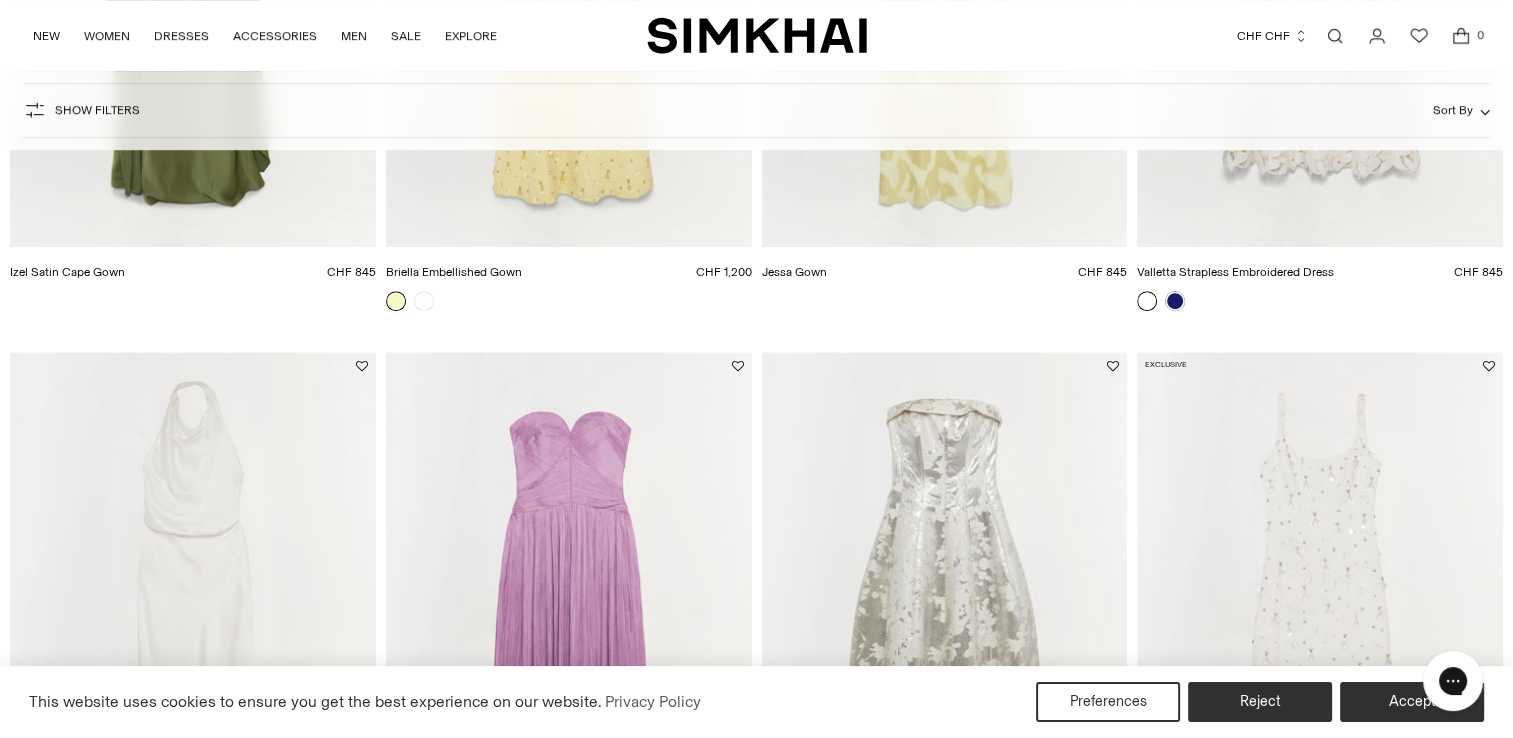 click at bounding box center [0, 0] 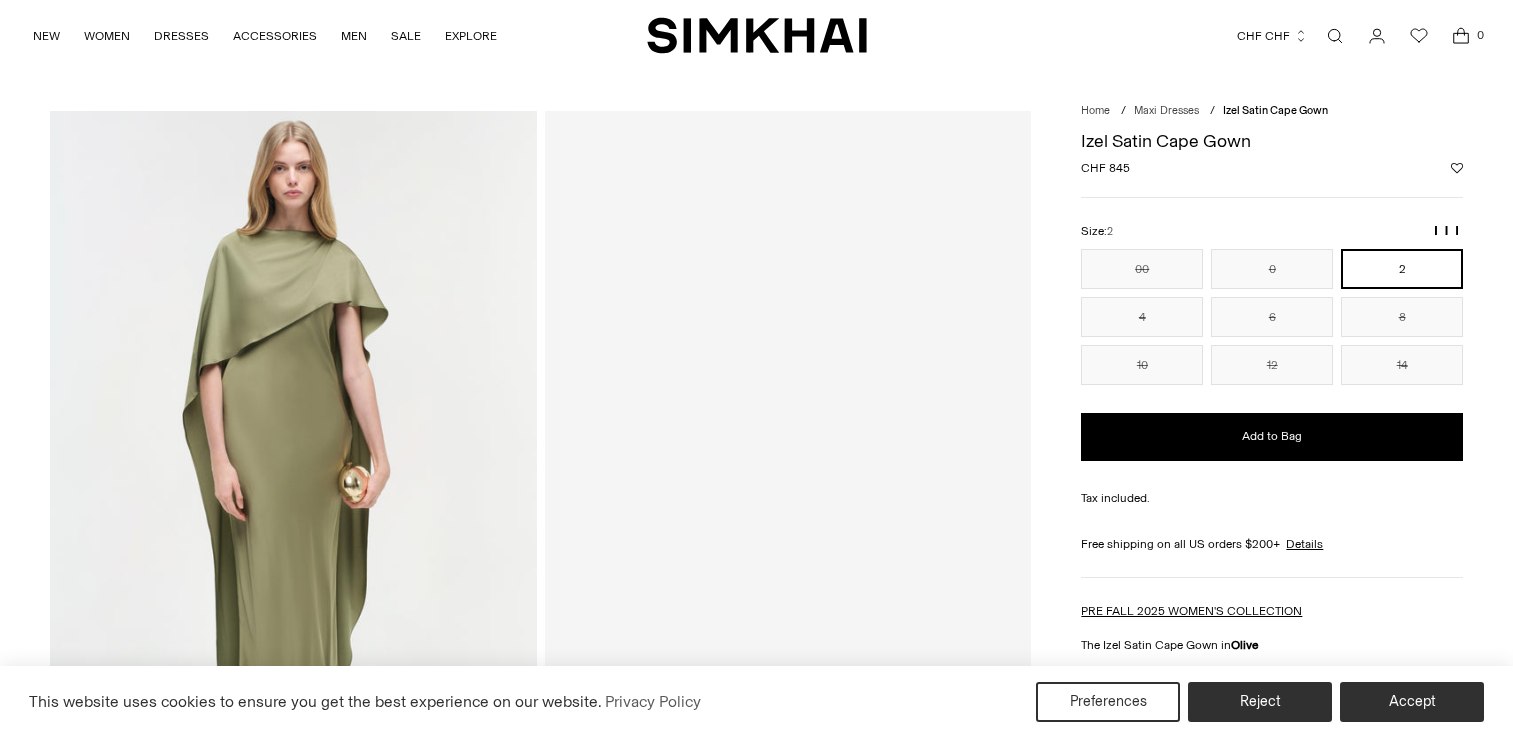 scroll, scrollTop: 0, scrollLeft: 0, axis: both 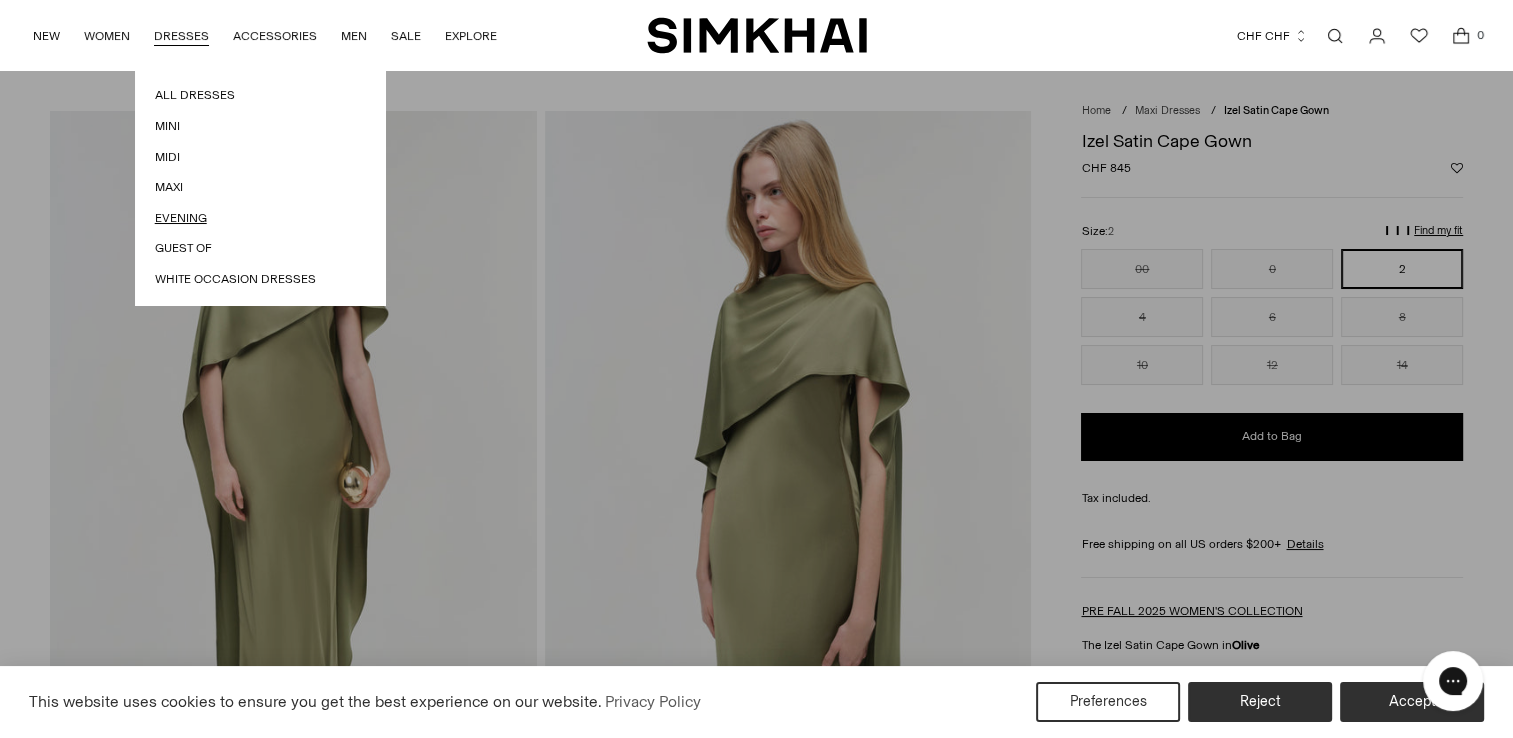 click on "Evening" at bounding box center (260, 218) 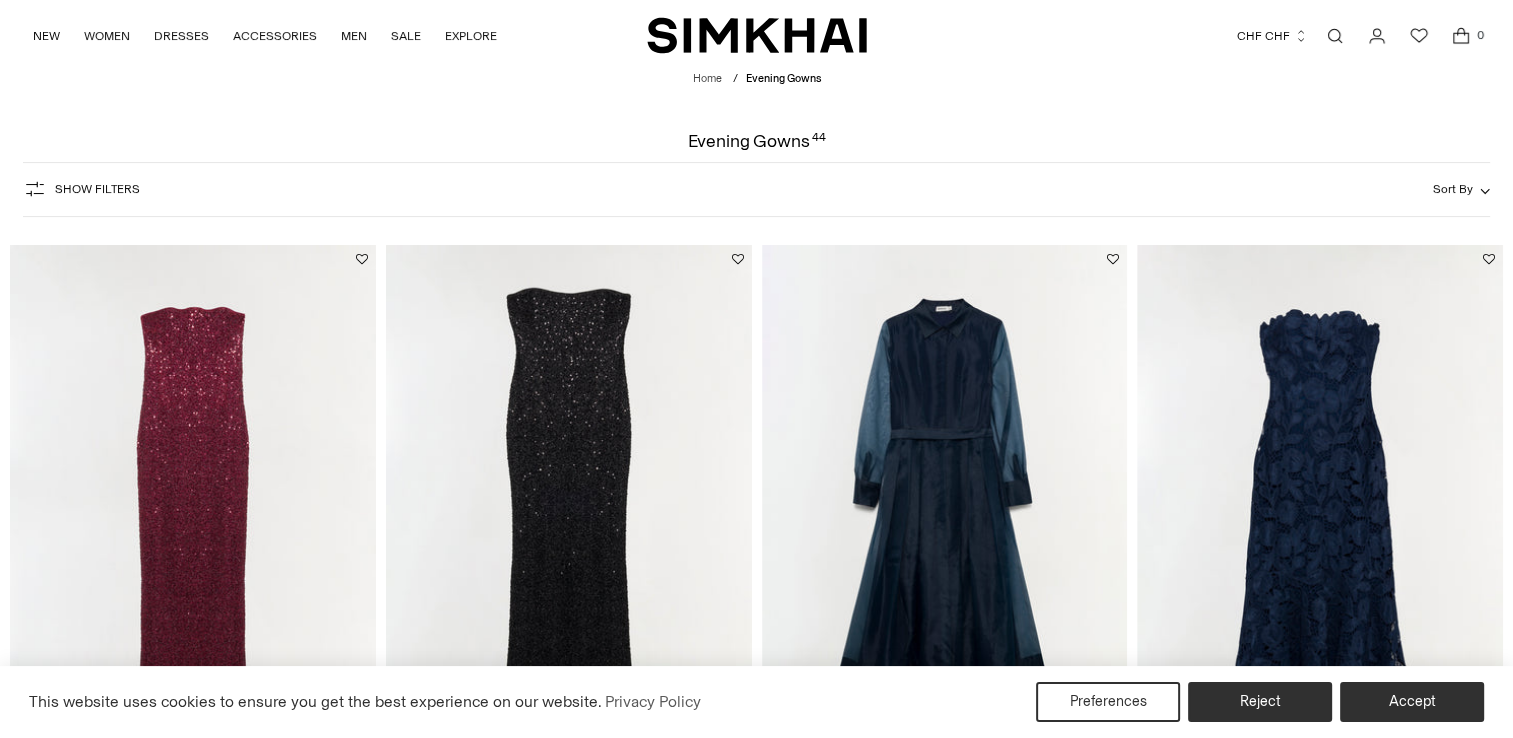 scroll, scrollTop: 251, scrollLeft: 0, axis: vertical 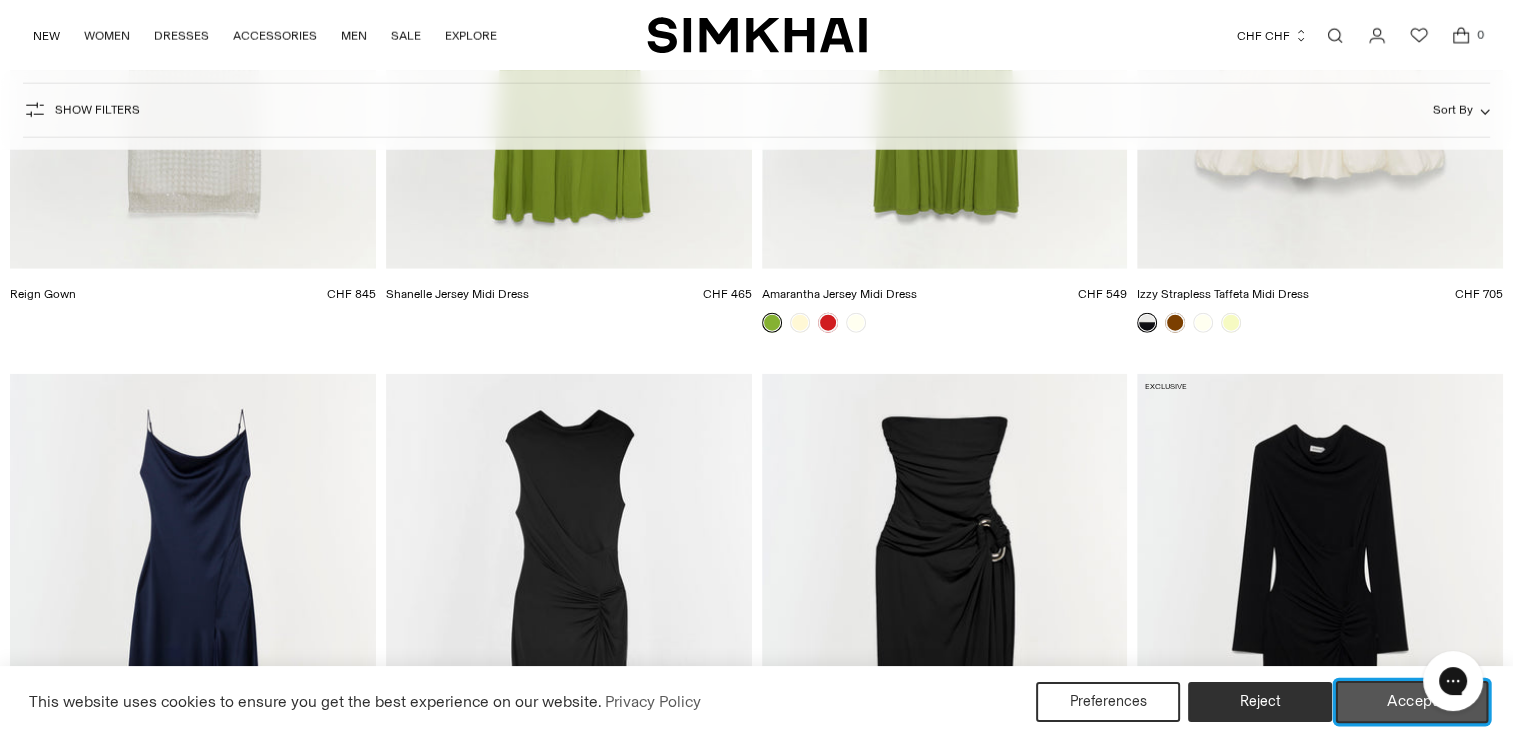 click on "Accept" at bounding box center (1412, 702) 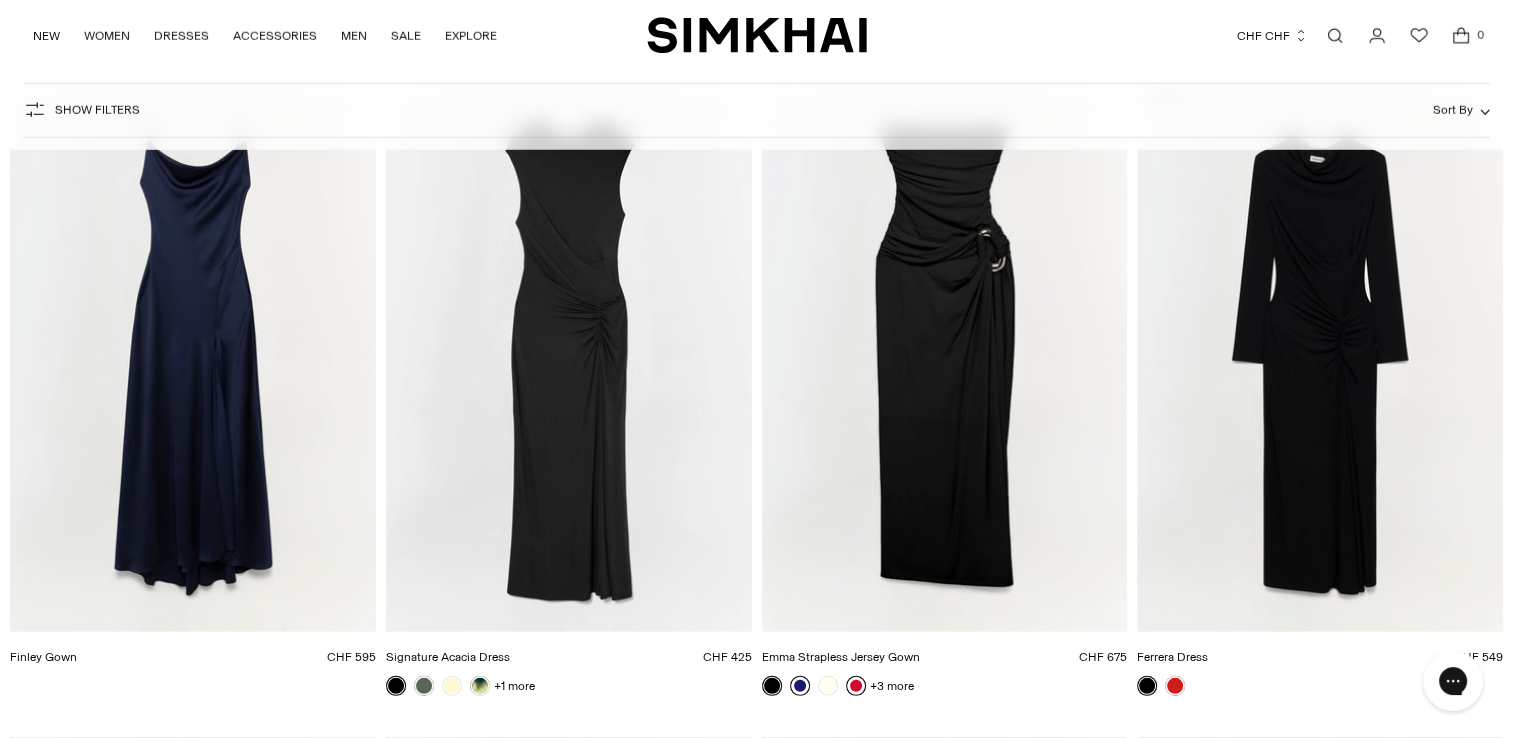 scroll, scrollTop: 5400, scrollLeft: 0, axis: vertical 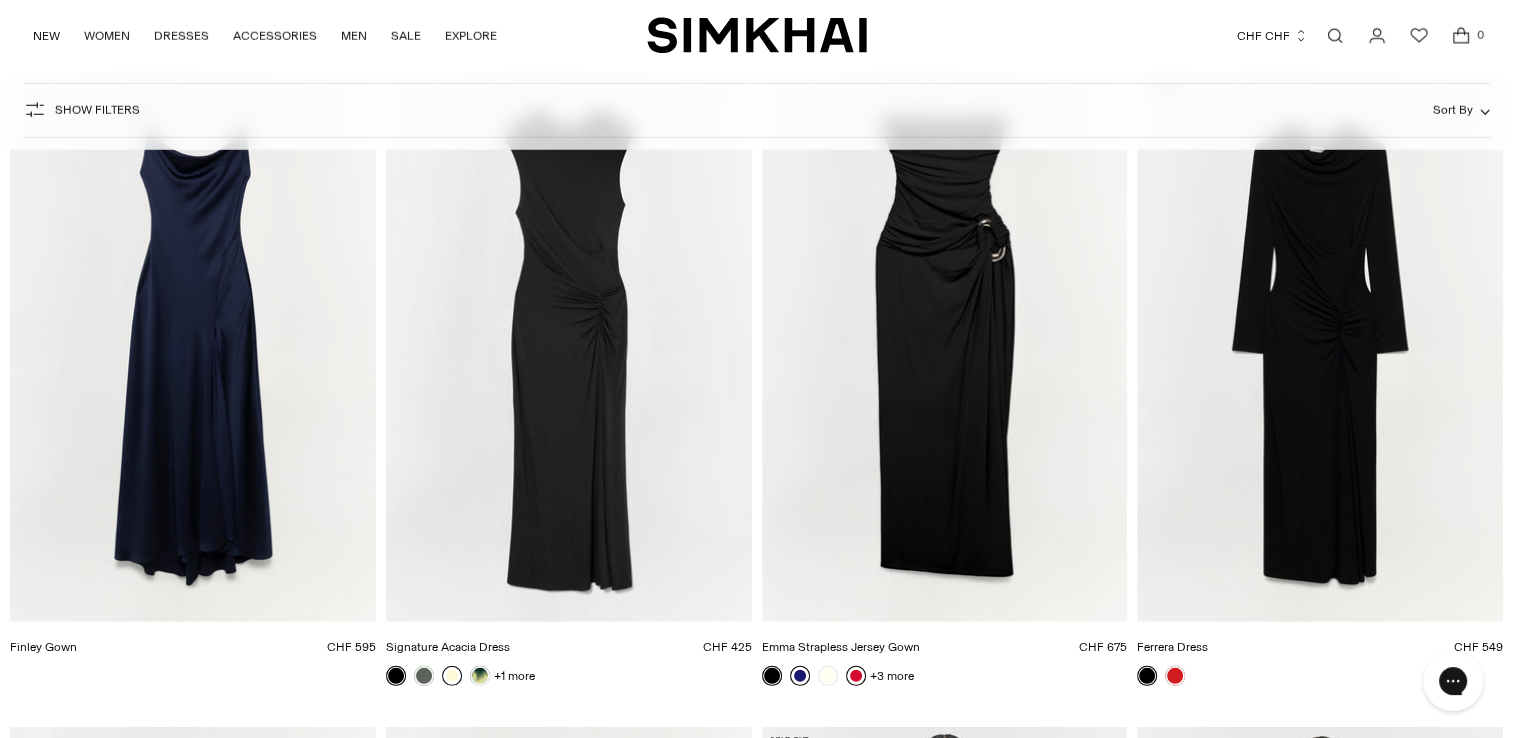 click at bounding box center [452, 676] 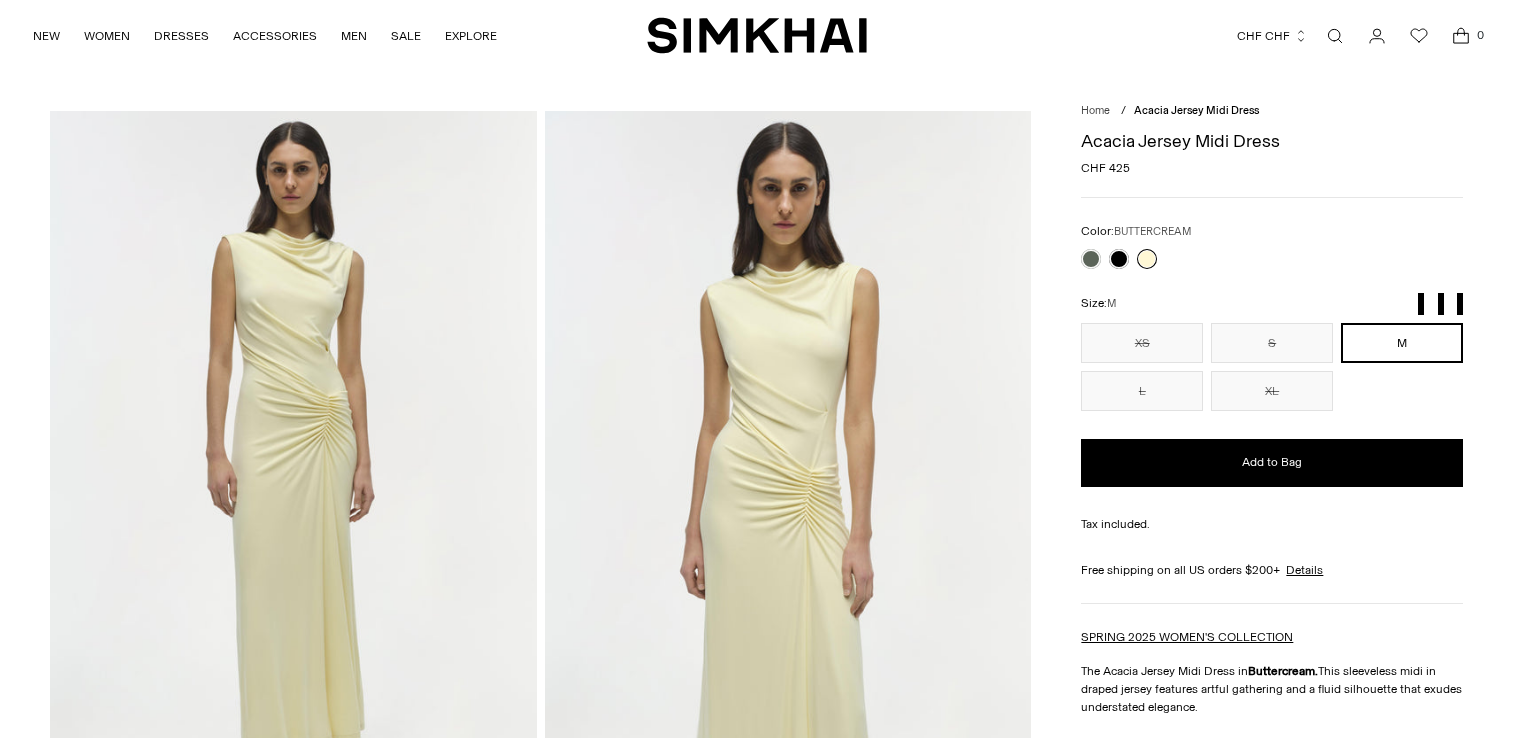 scroll, scrollTop: 0, scrollLeft: 0, axis: both 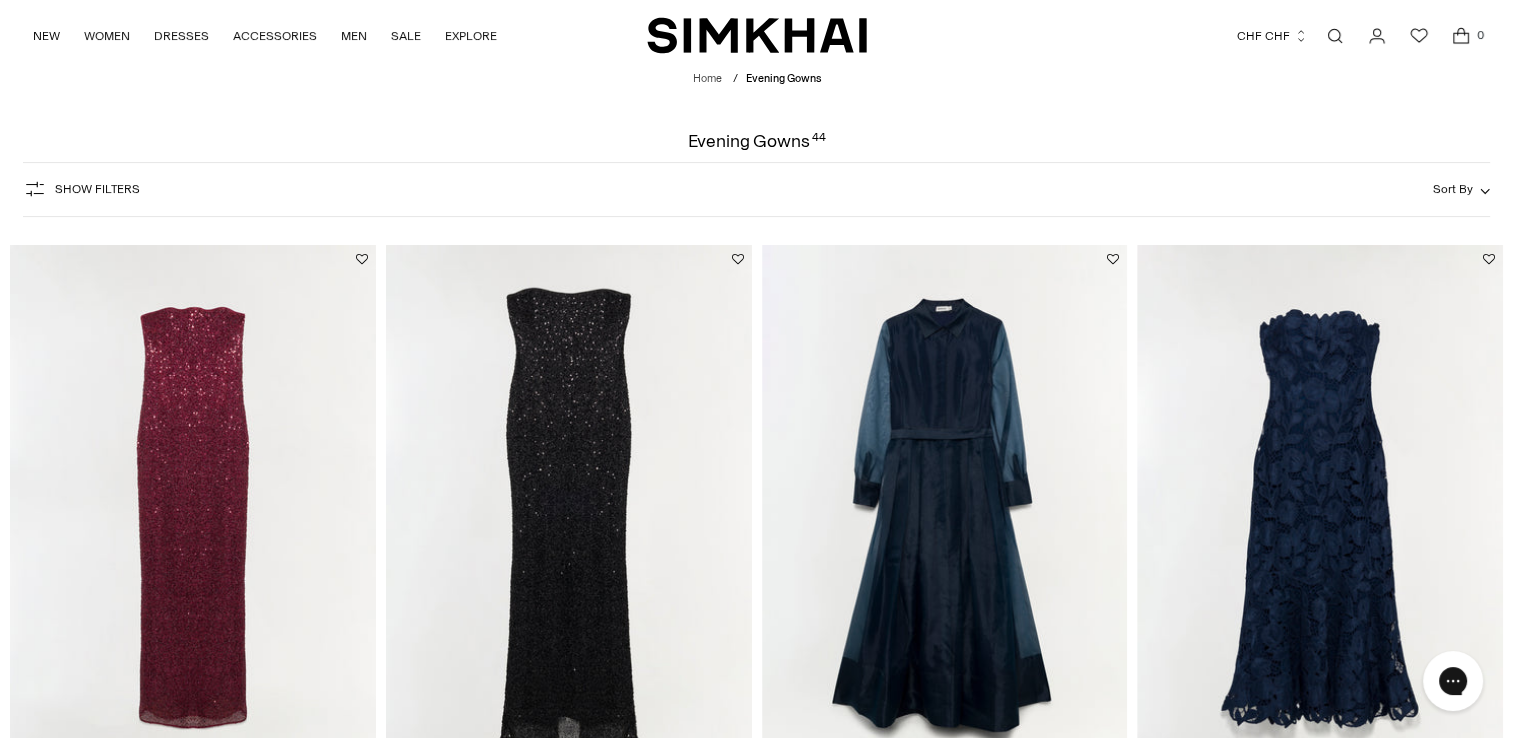click at bounding box center (0, 0) 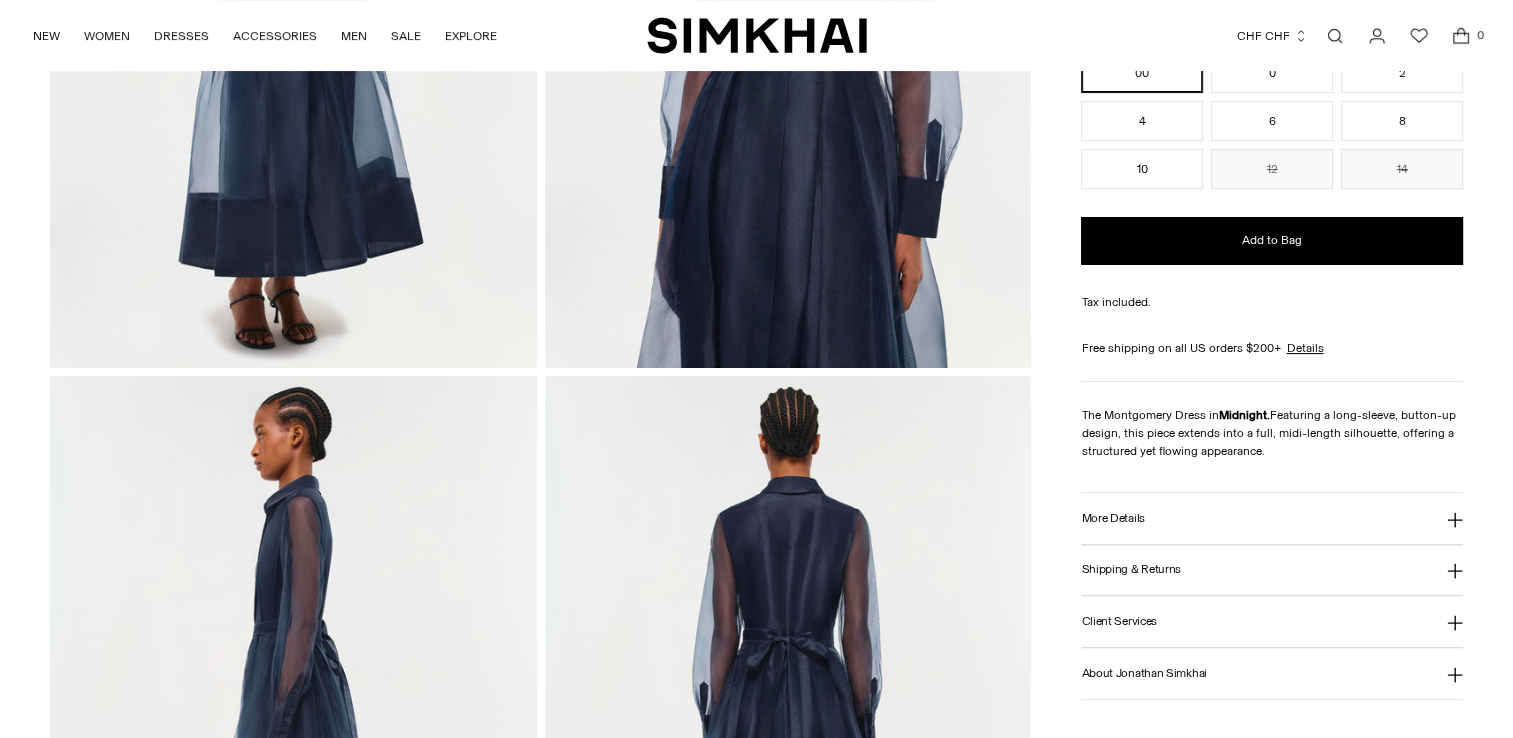 scroll, scrollTop: 500, scrollLeft: 0, axis: vertical 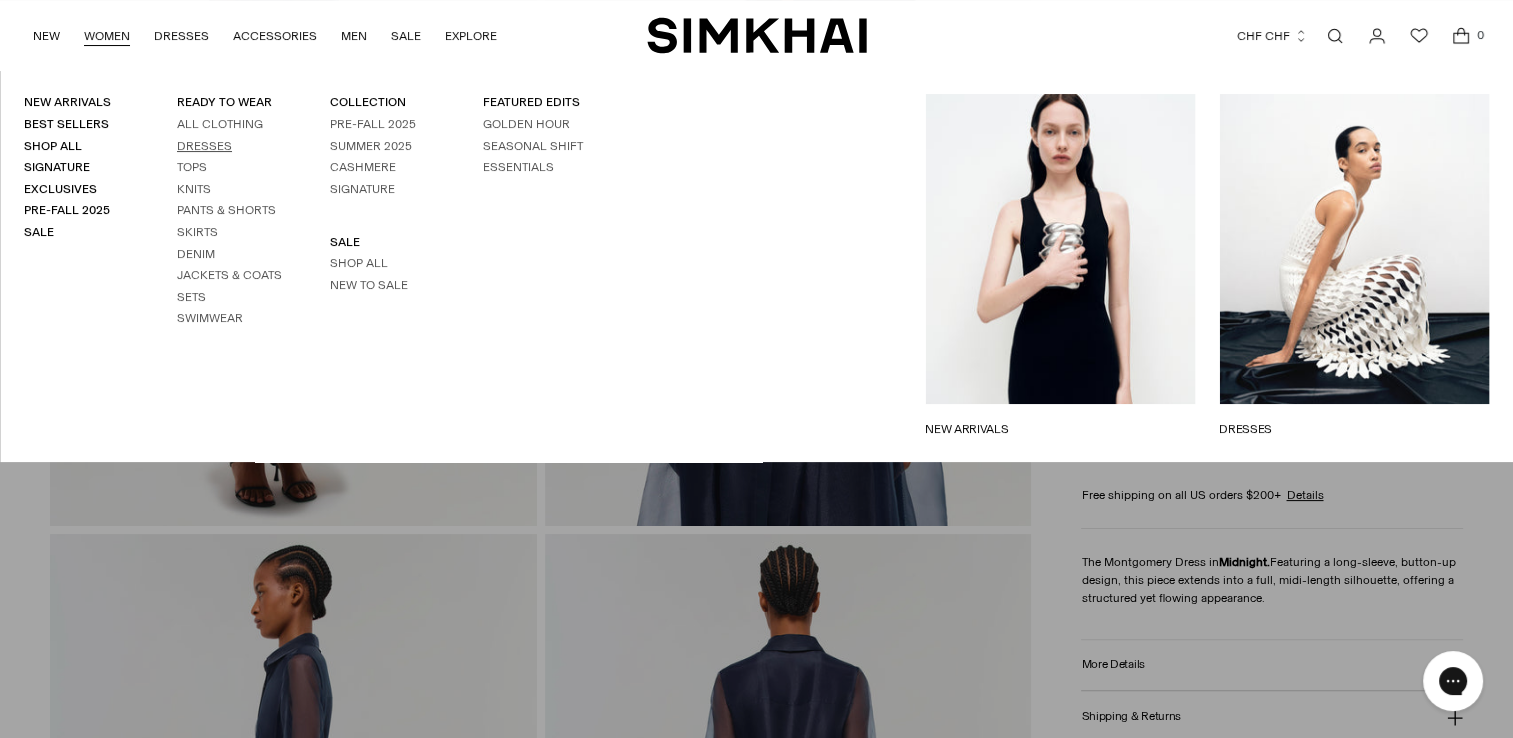 click on "Dresses" at bounding box center (204, 146) 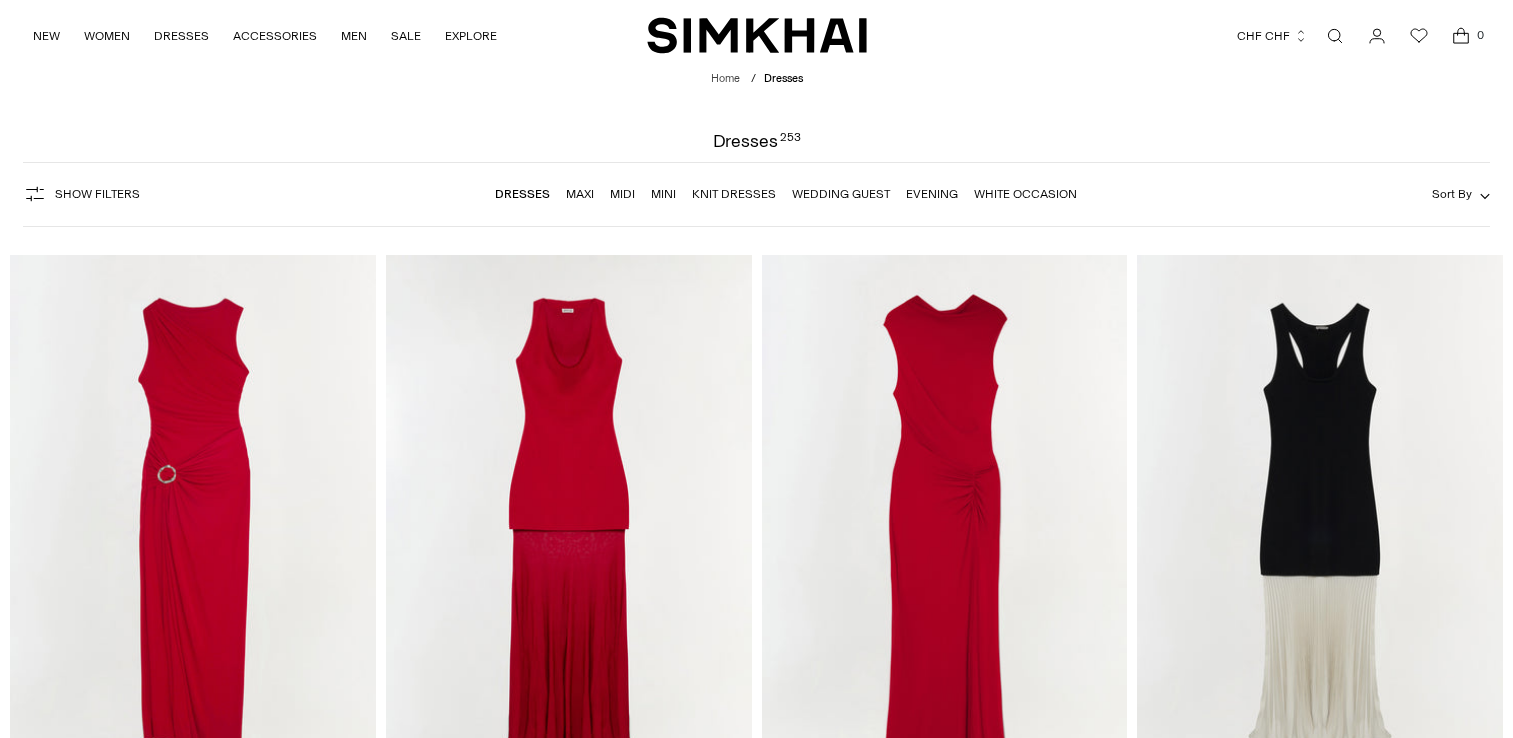 scroll, scrollTop: 0, scrollLeft: 0, axis: both 